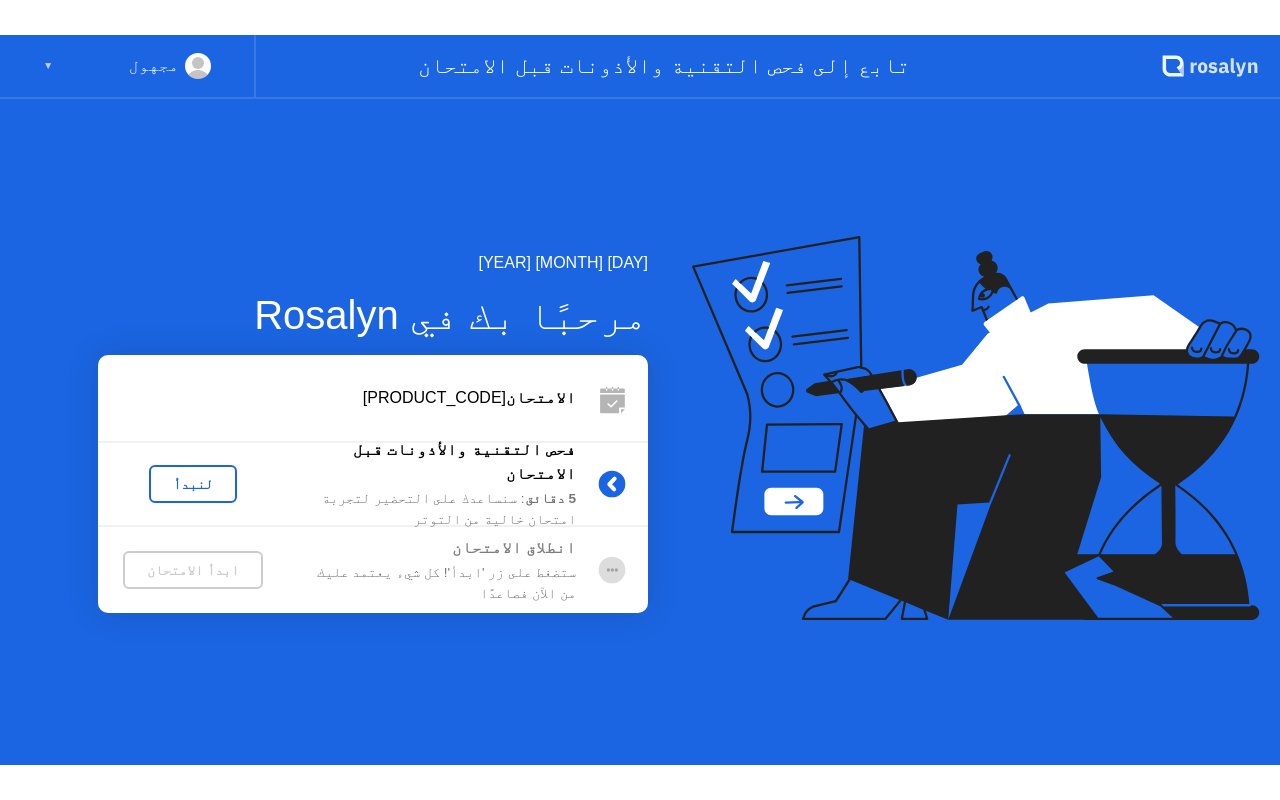 scroll, scrollTop: 0, scrollLeft: 0, axis: both 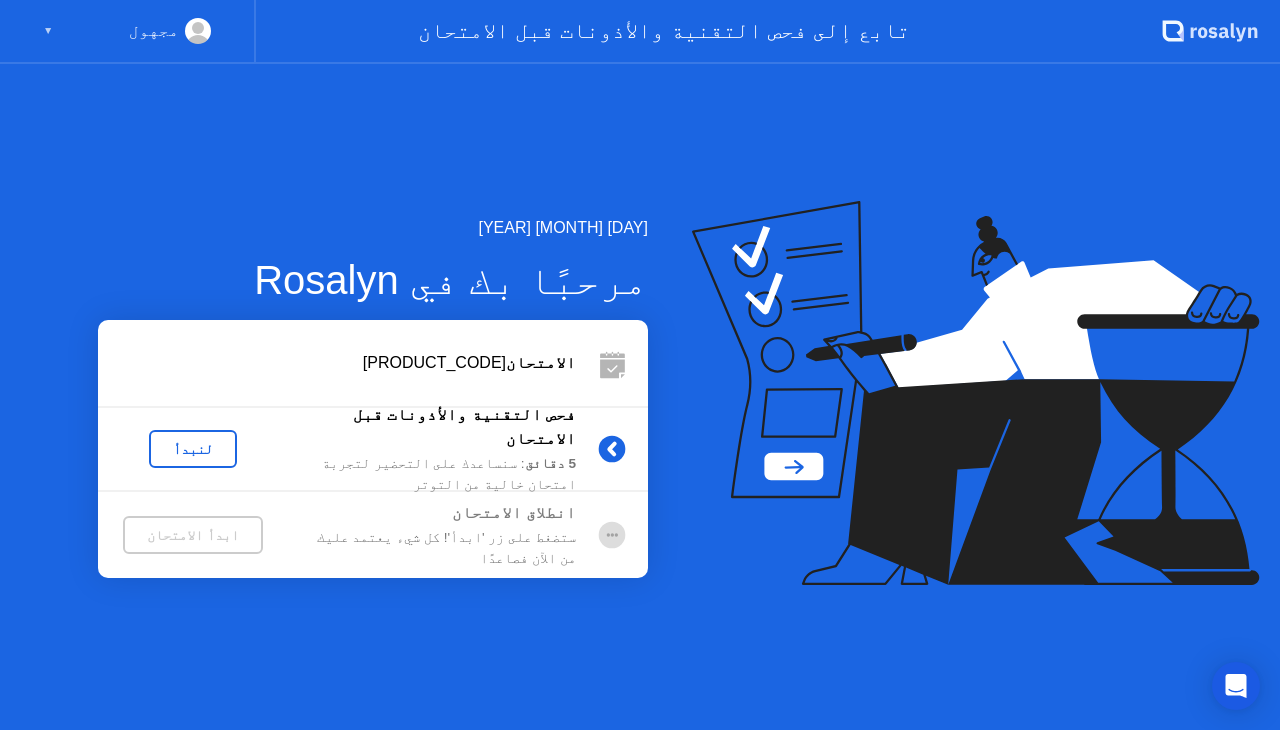 click on "لنبدأ" 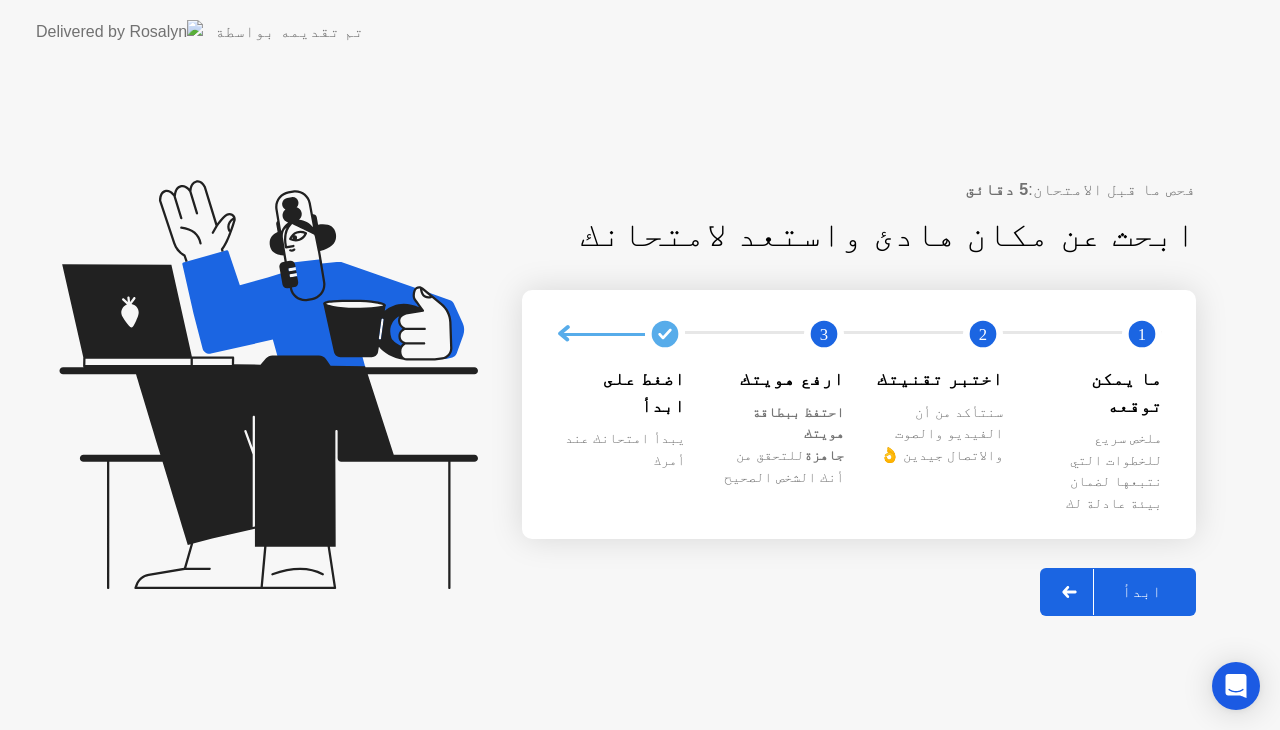 click on "ابدأ" 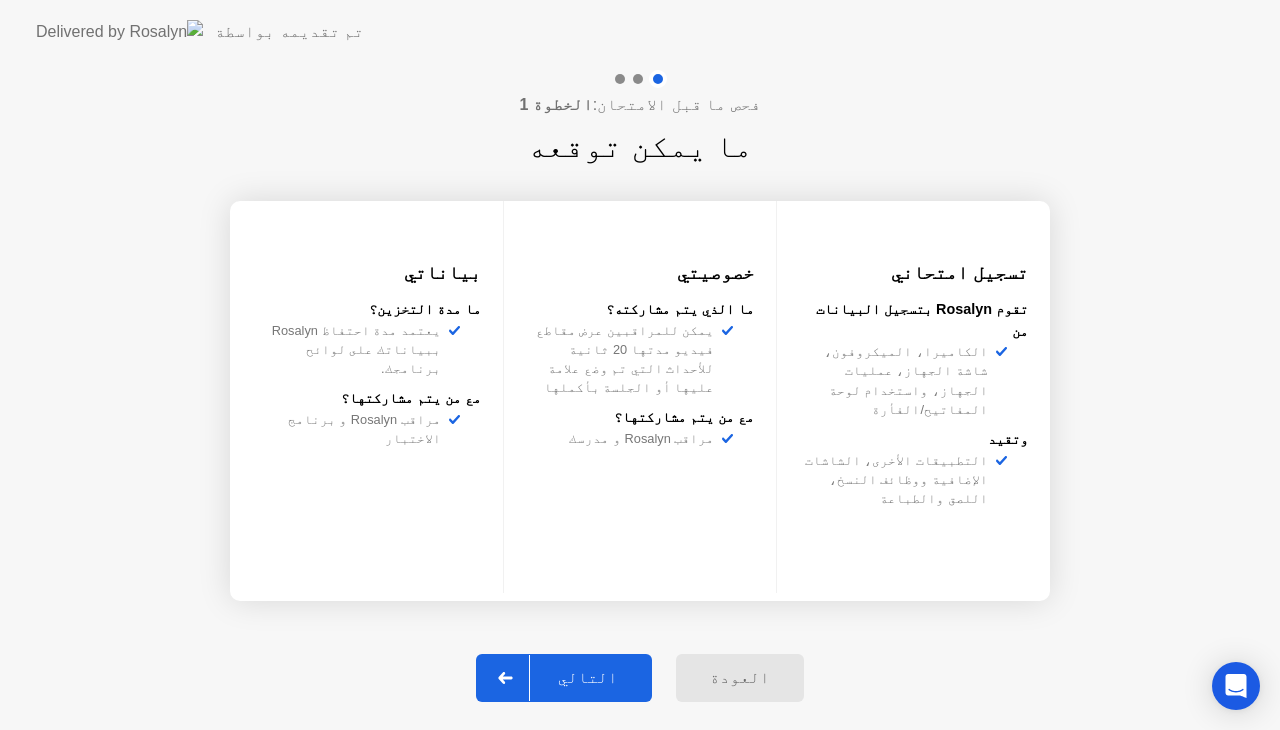 click on "التالي" 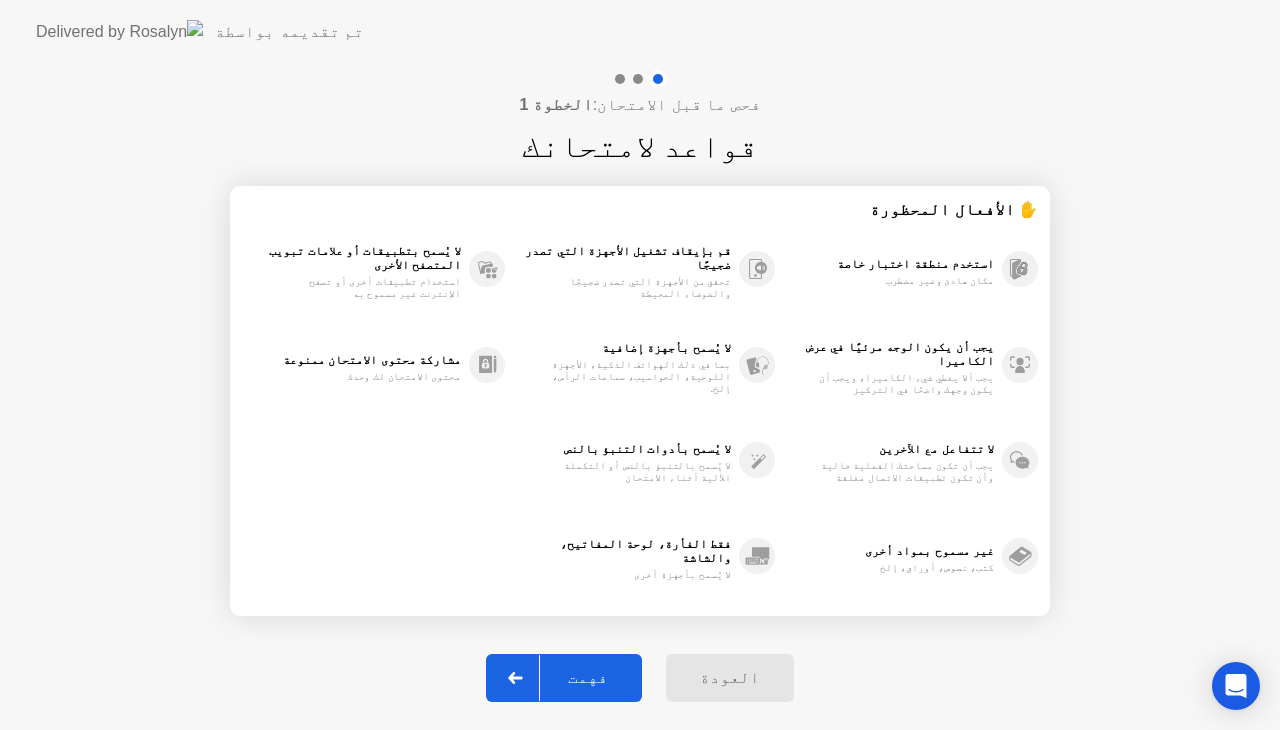 click on "فهمت" 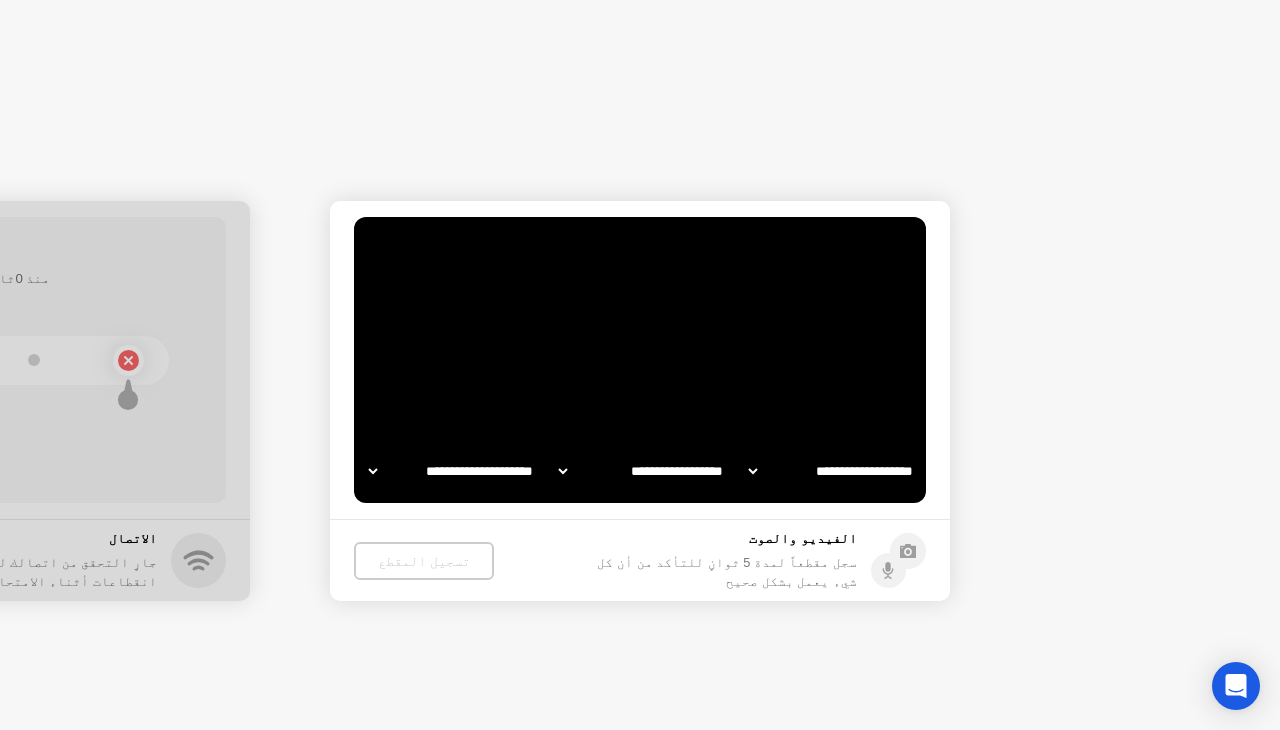 select on "**********" 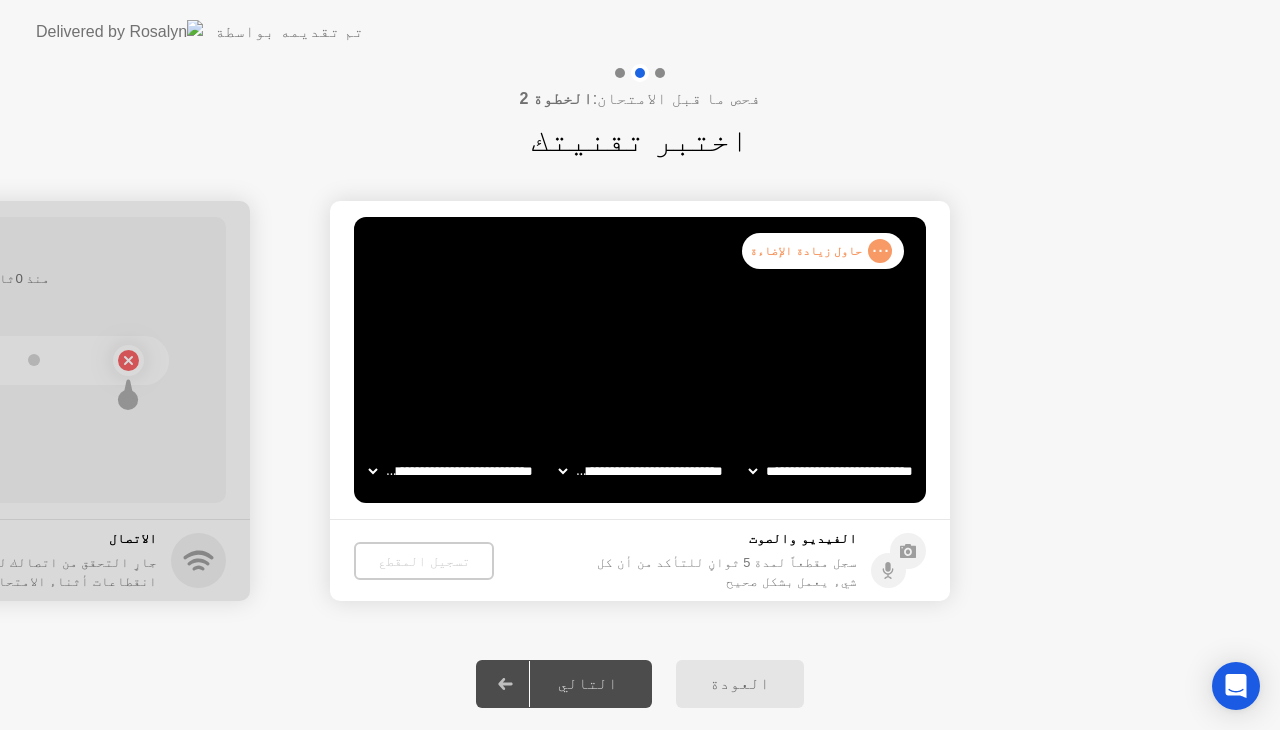 click on "تسجيل المقطع" 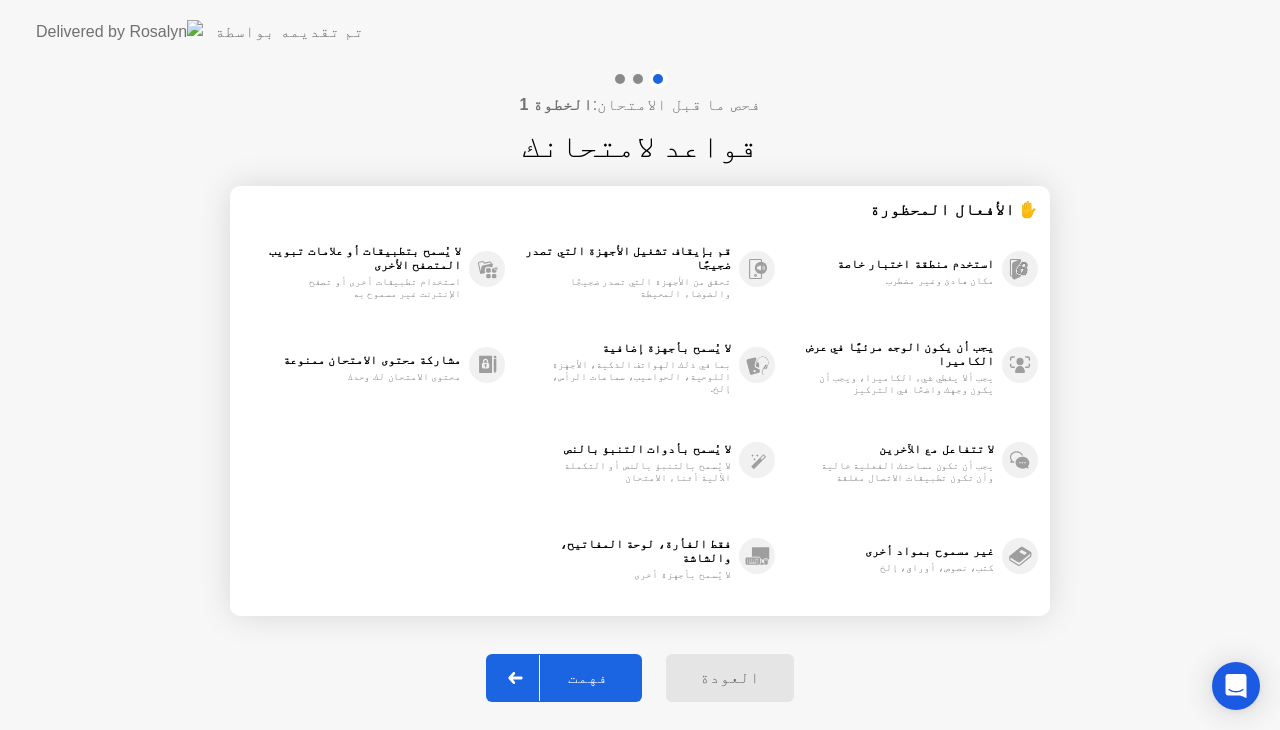 click on "فهمت" 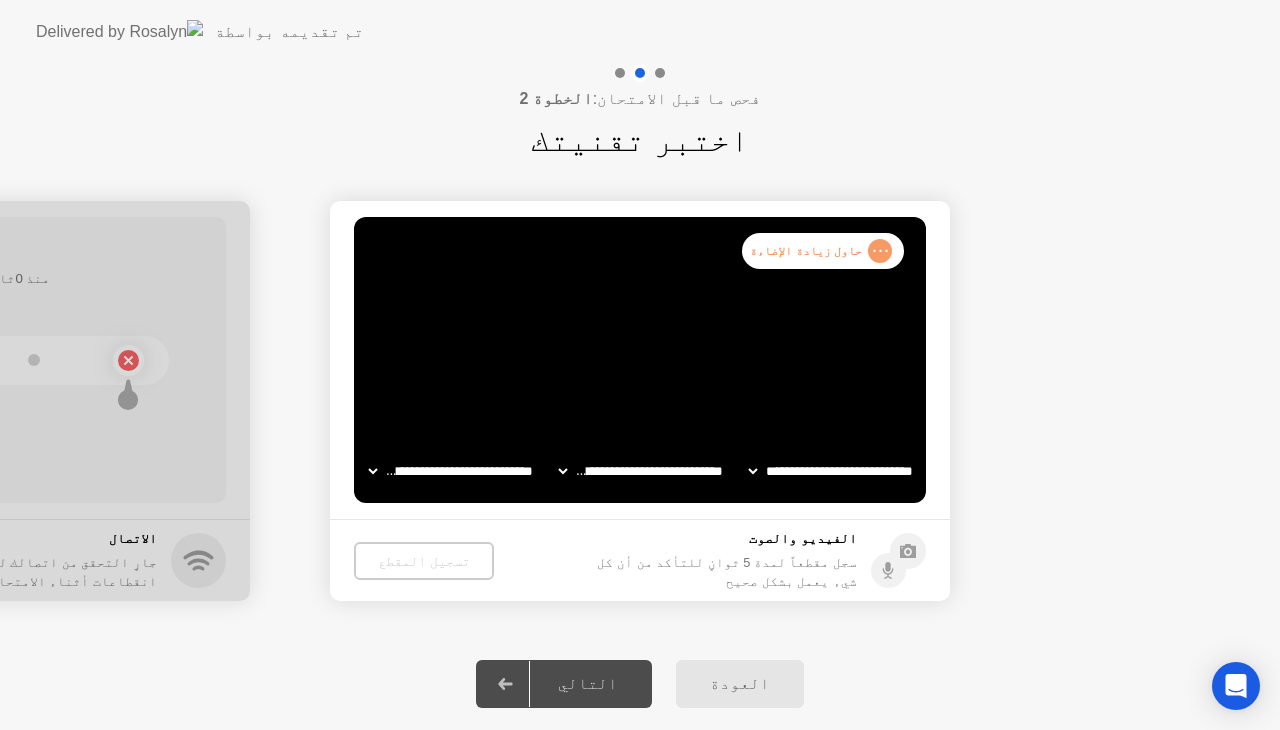 click on "العودة" 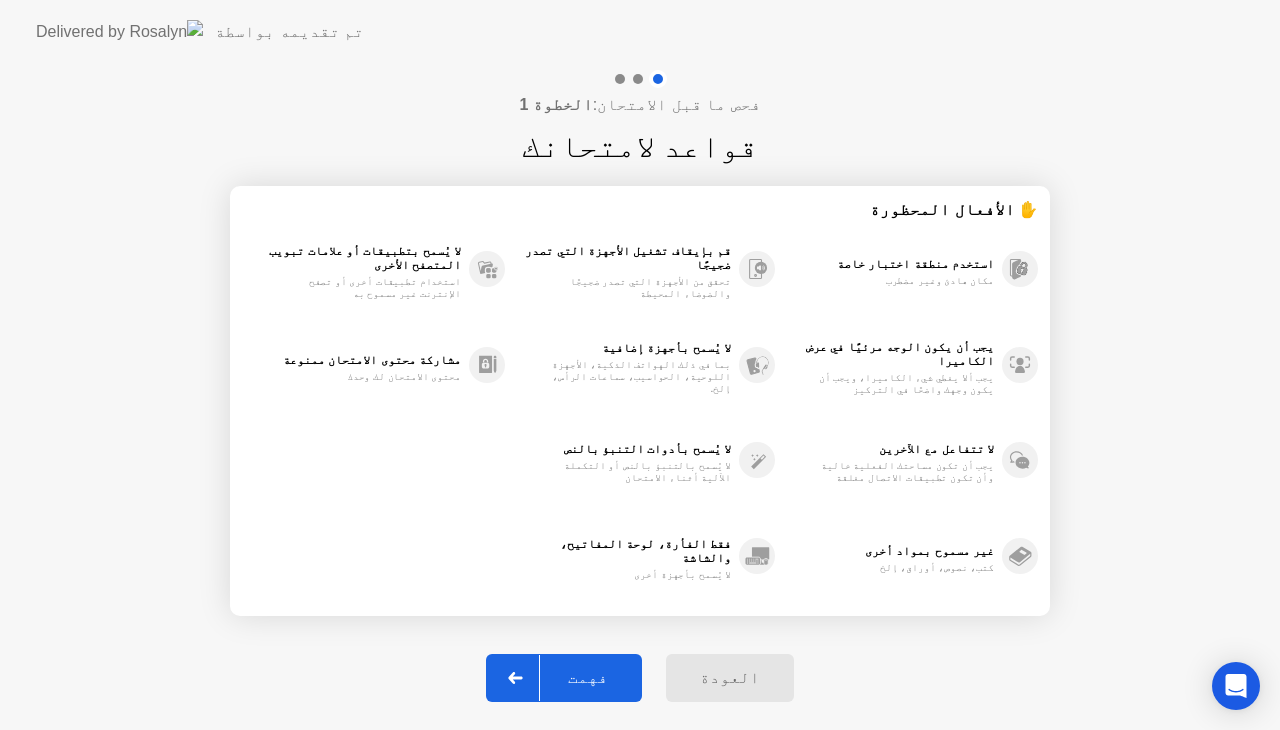 click on "فهمت" 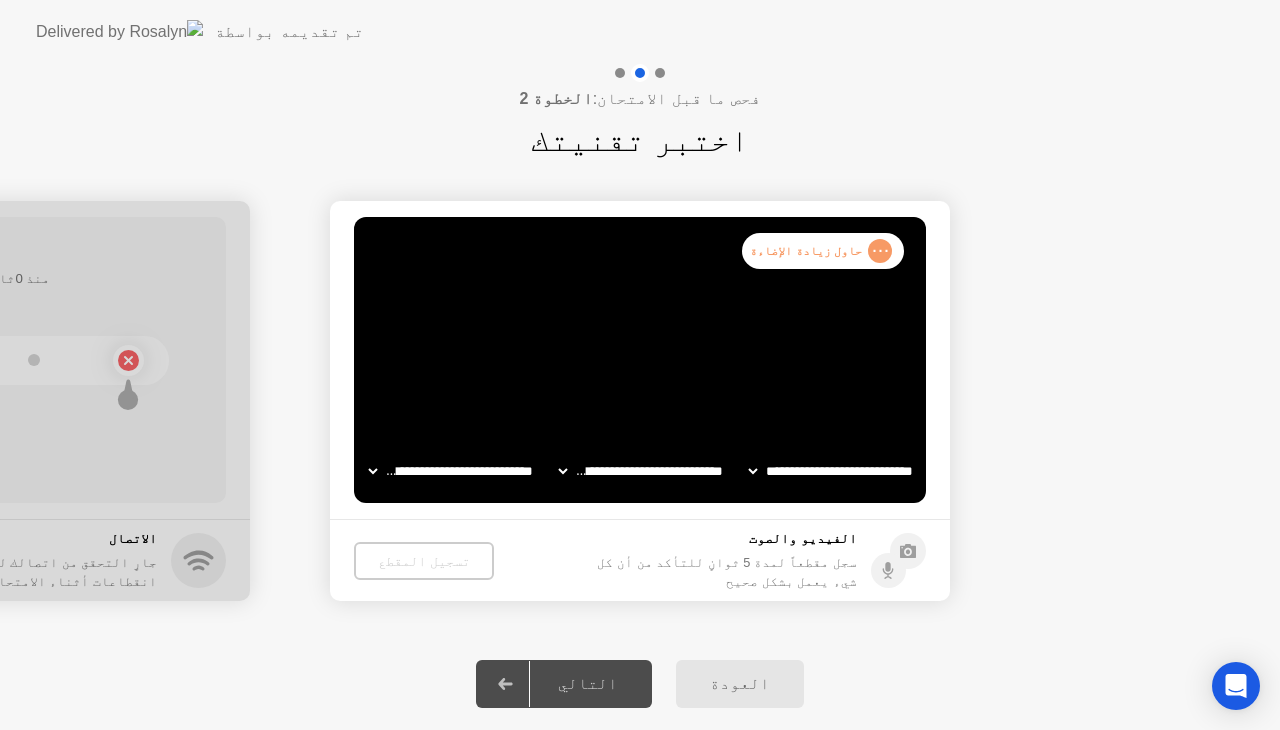 click on "العودة" 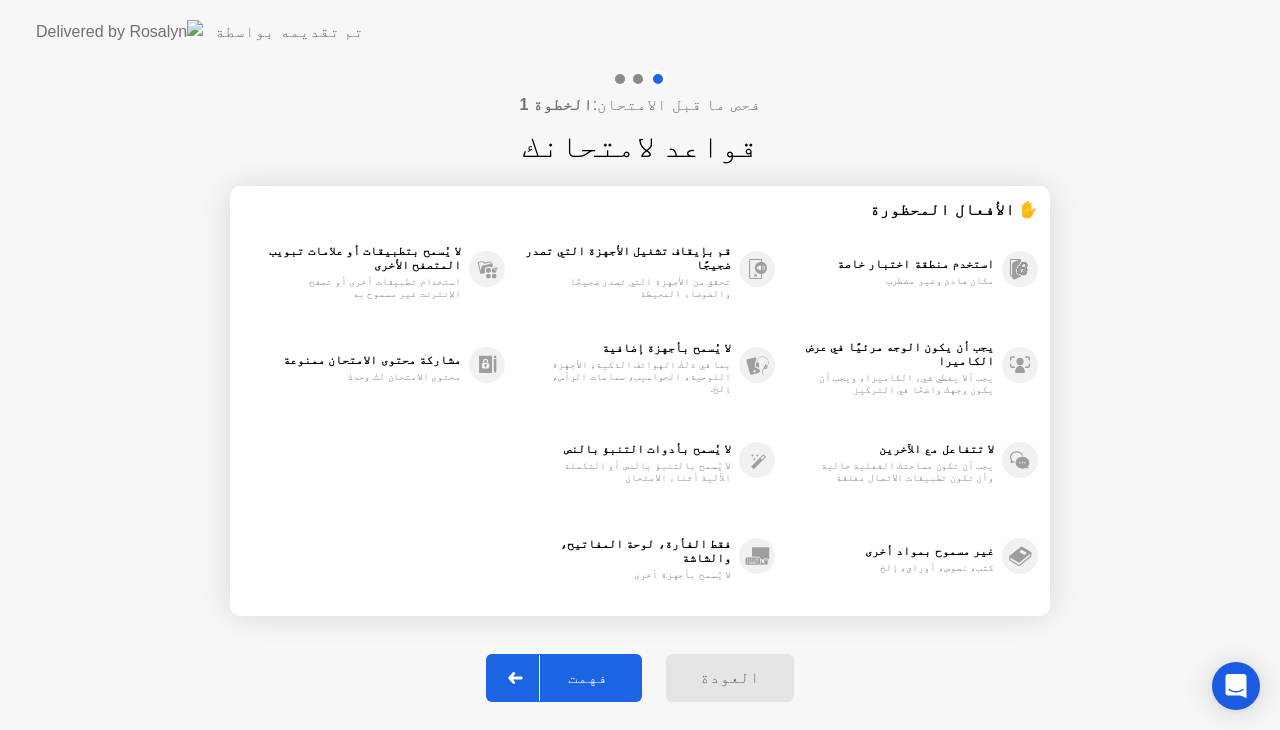 click on "فهمت" 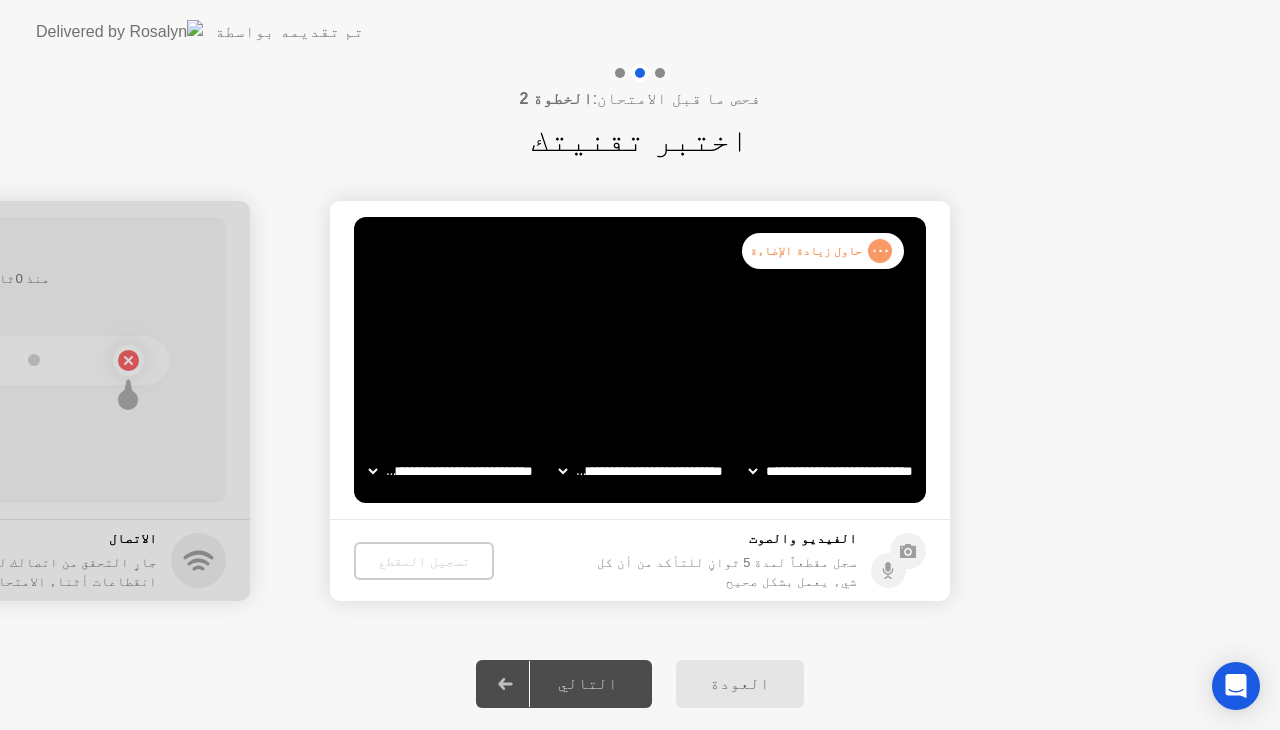 click 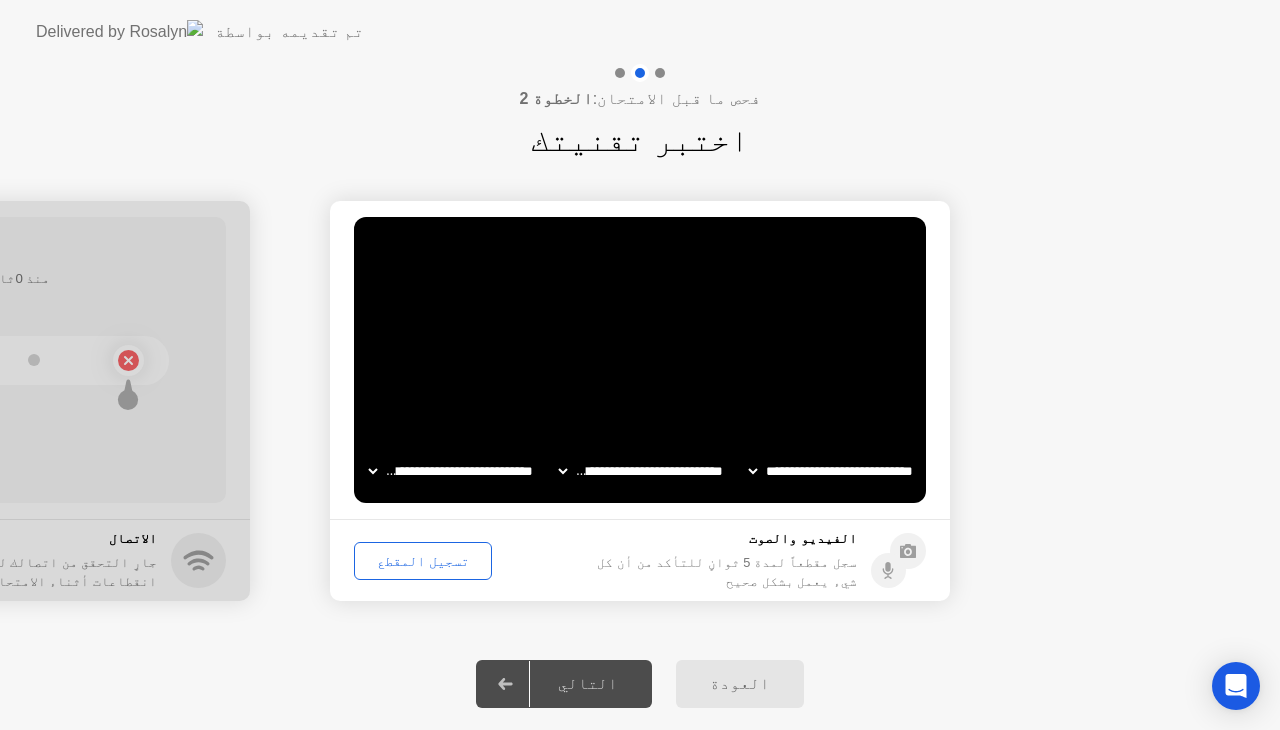click on "تسجيل المقطع" 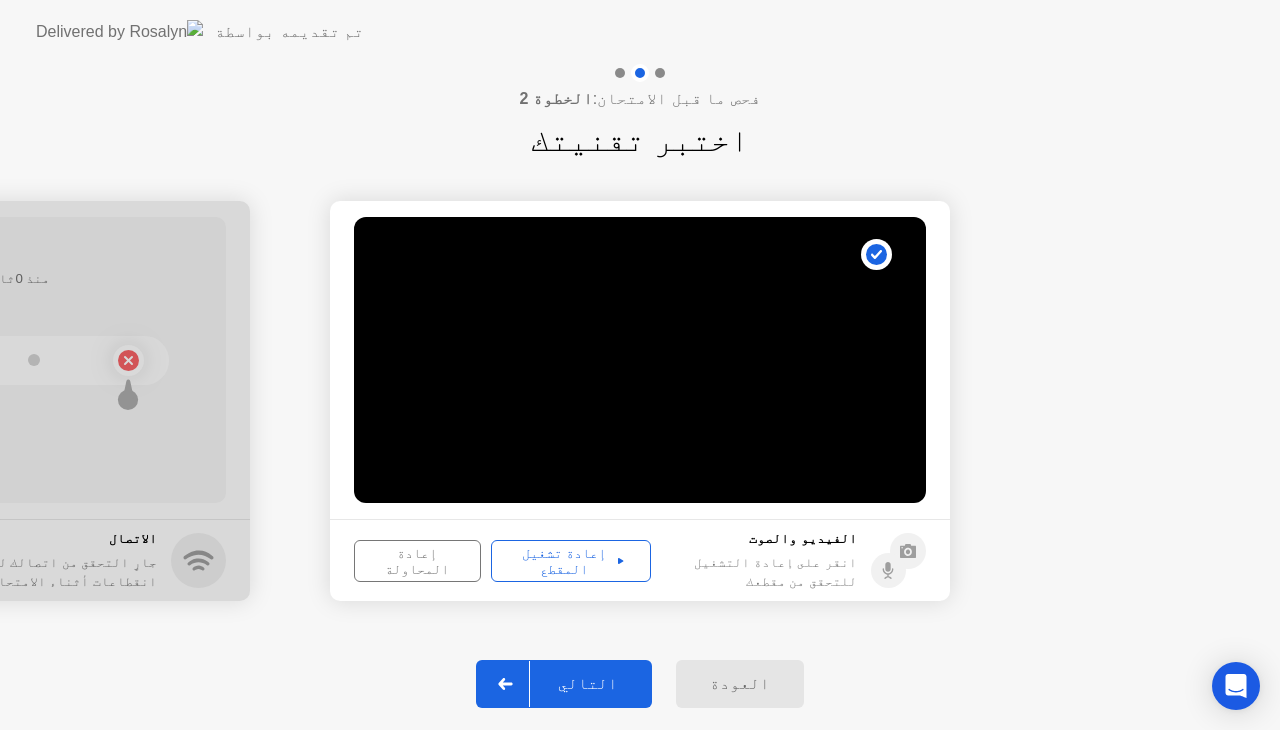 click on "إعادة تشغيل المقطع" 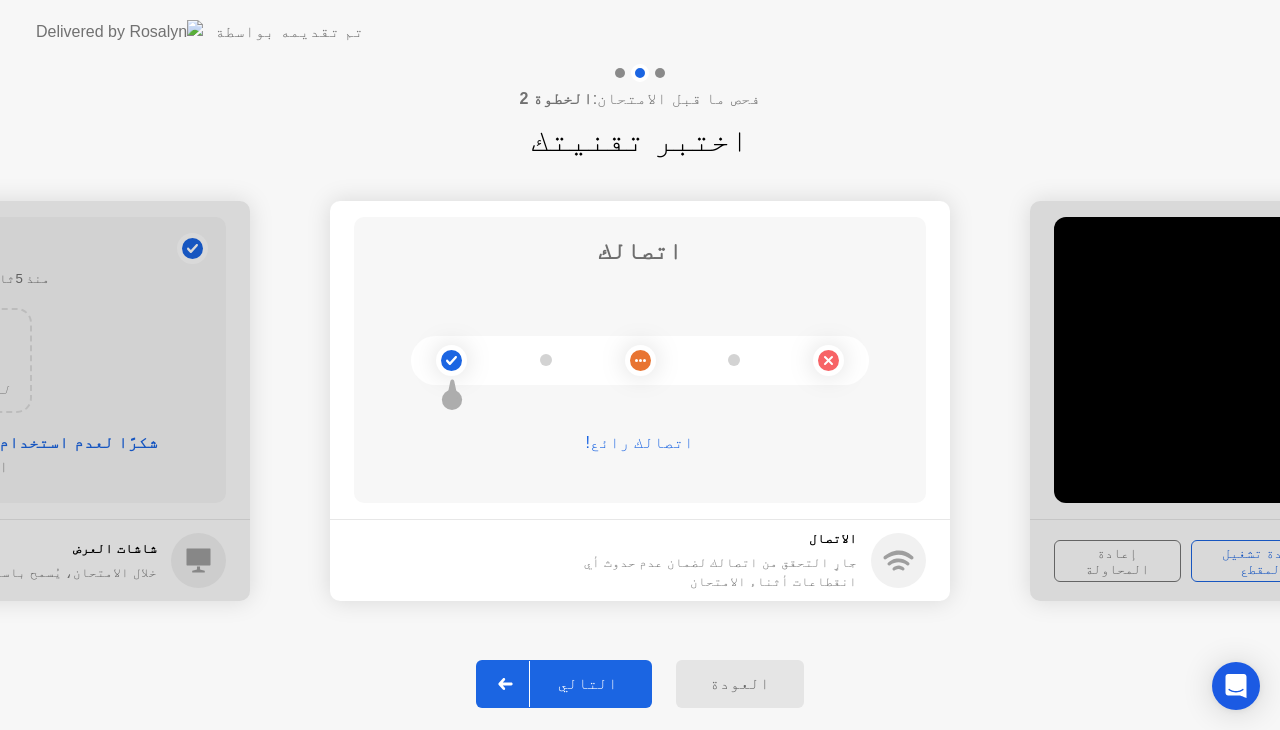 click on "التالي" 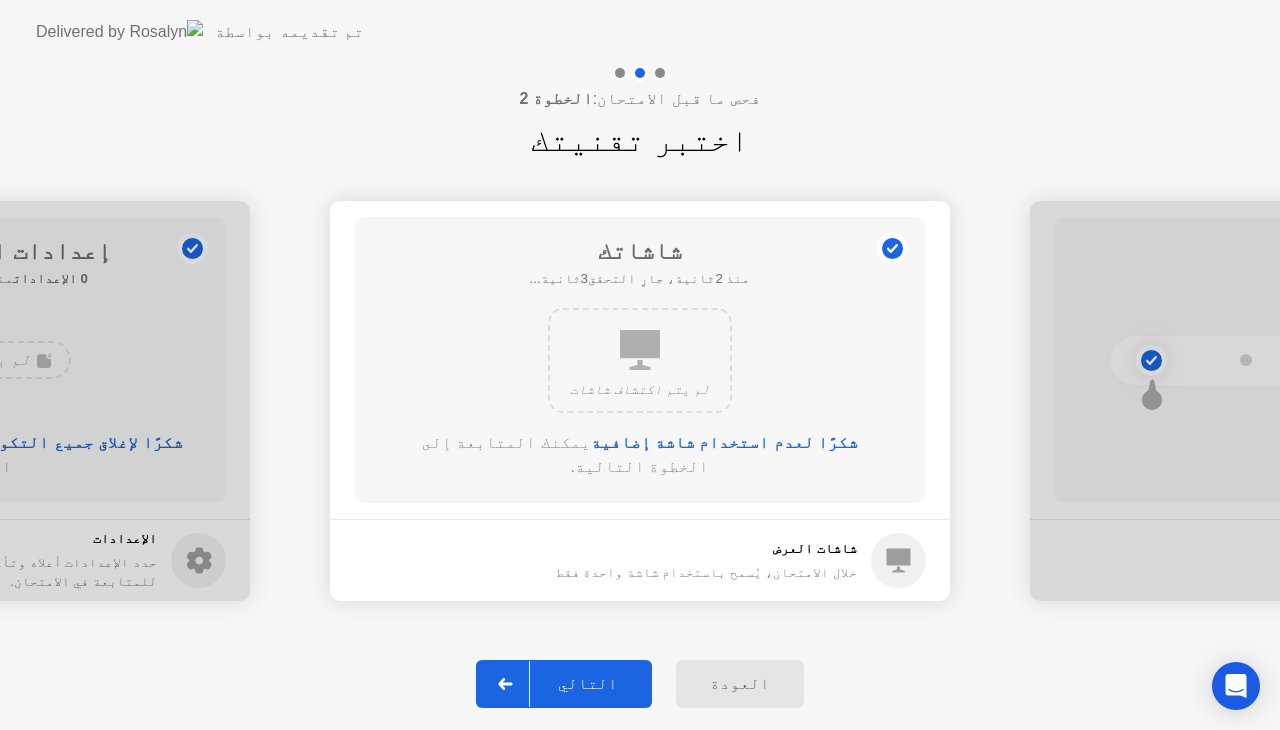 click on "التالي" 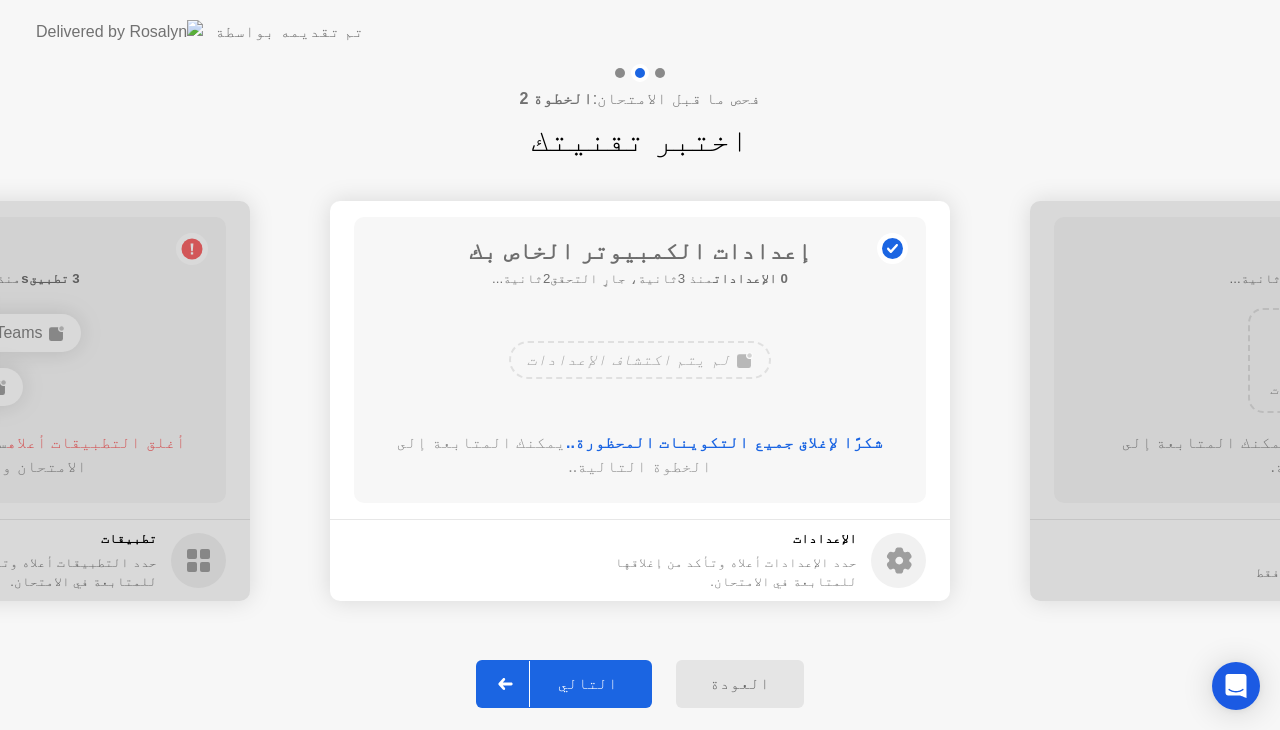 click on "التالي" 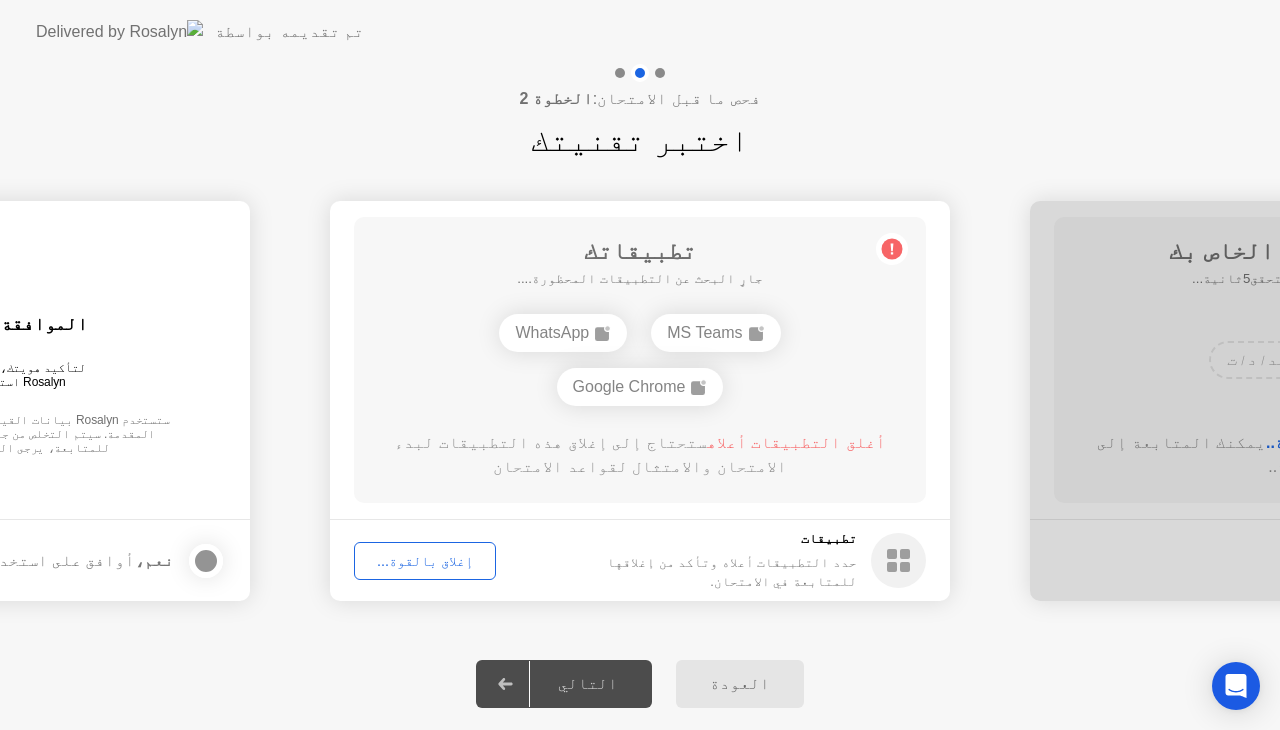 click on "إغلاق بالقوة..." 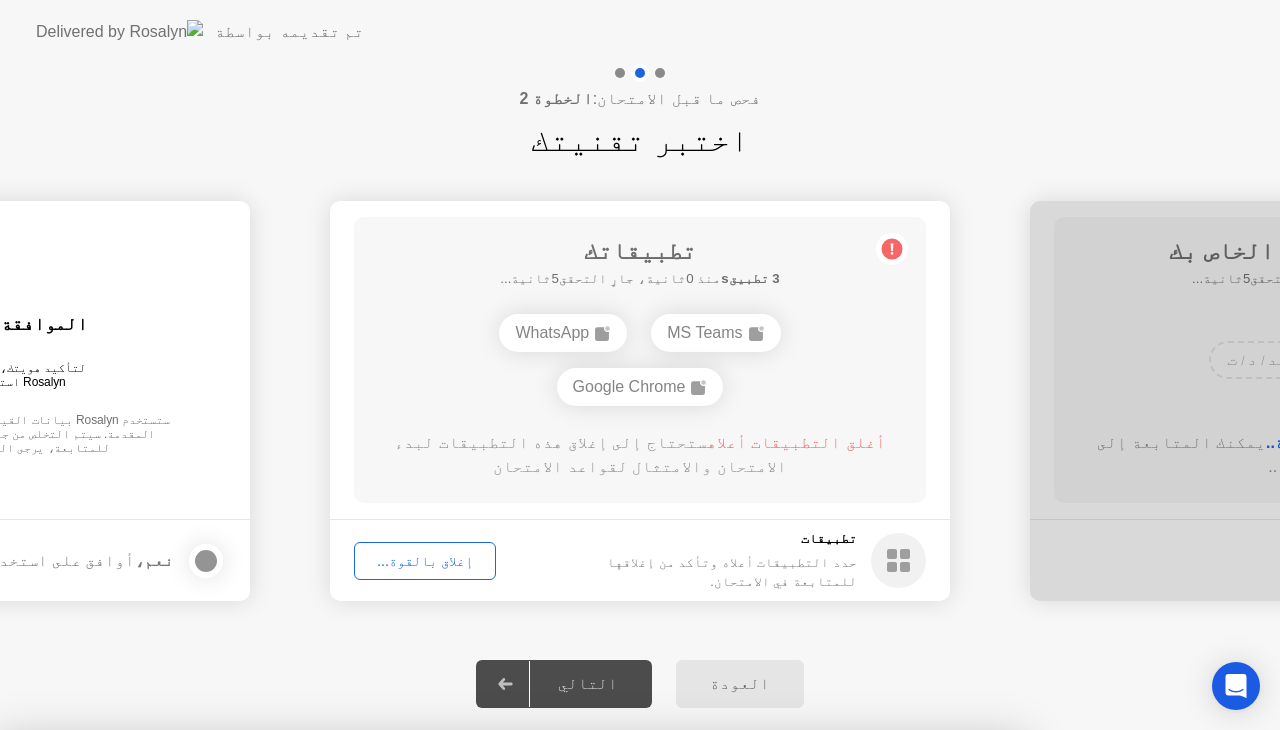 click on "تأكيد" at bounding box center (580, 1006) 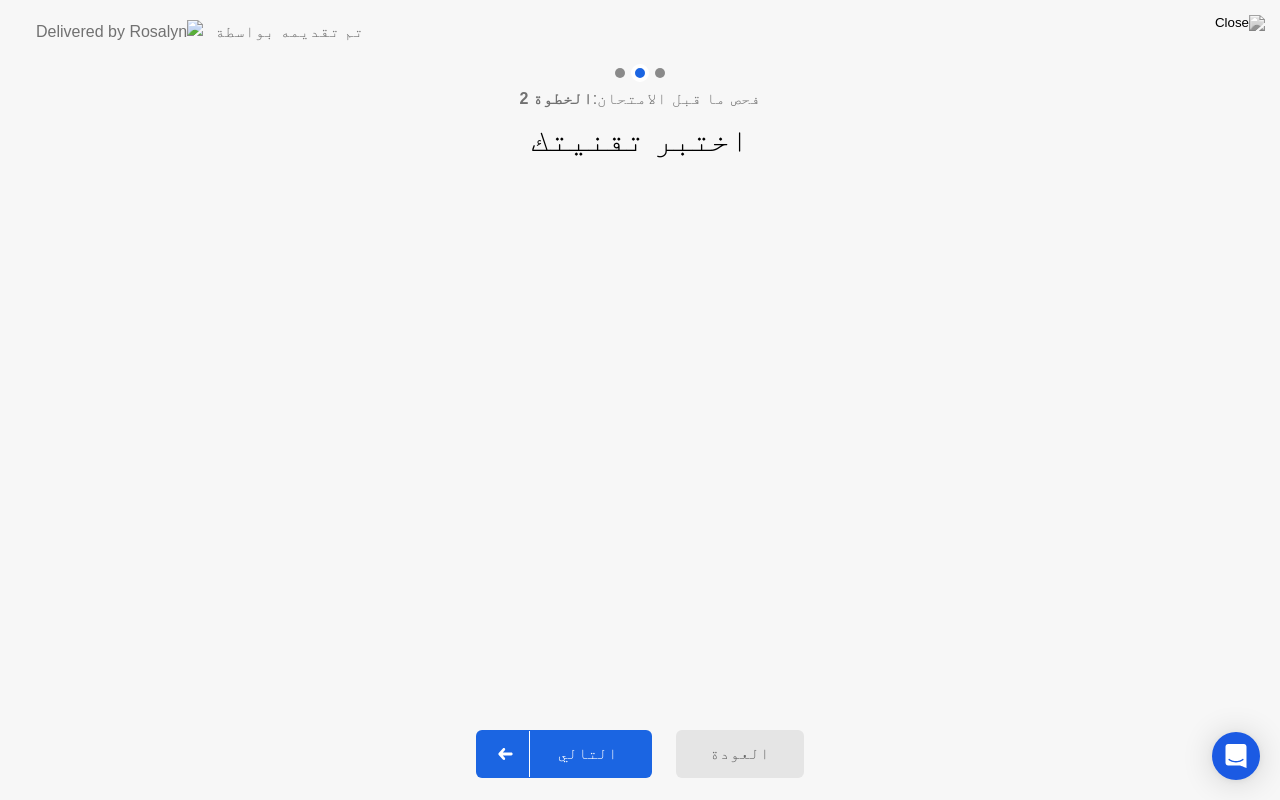click on "التالي" 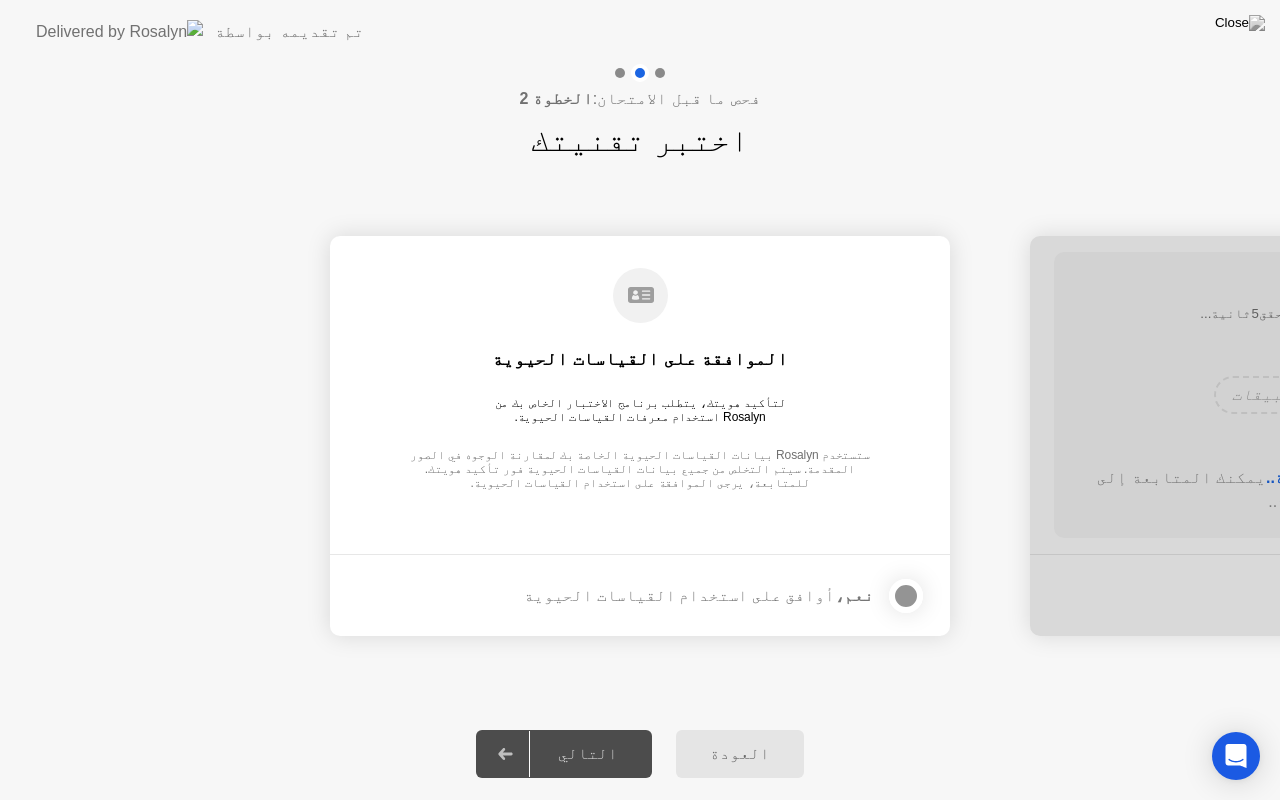 click on "التالي" 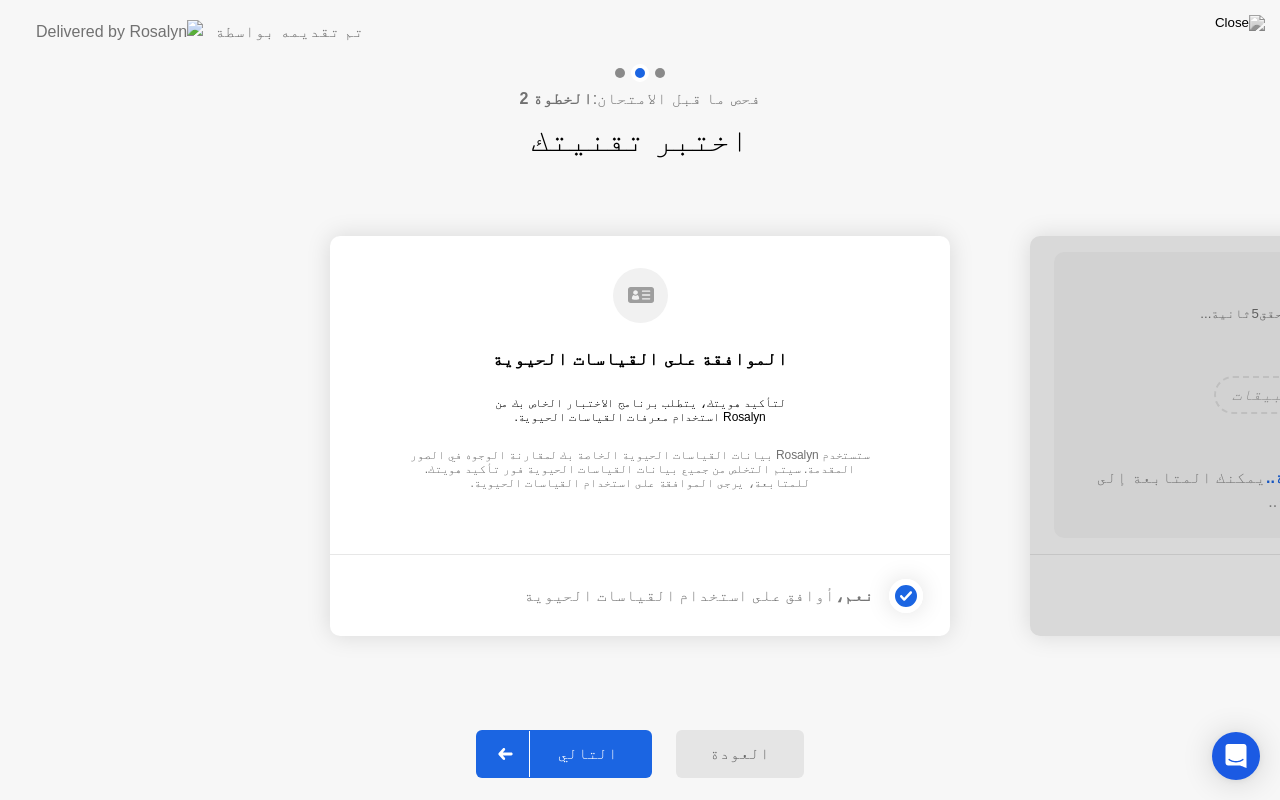 click on "التالي" 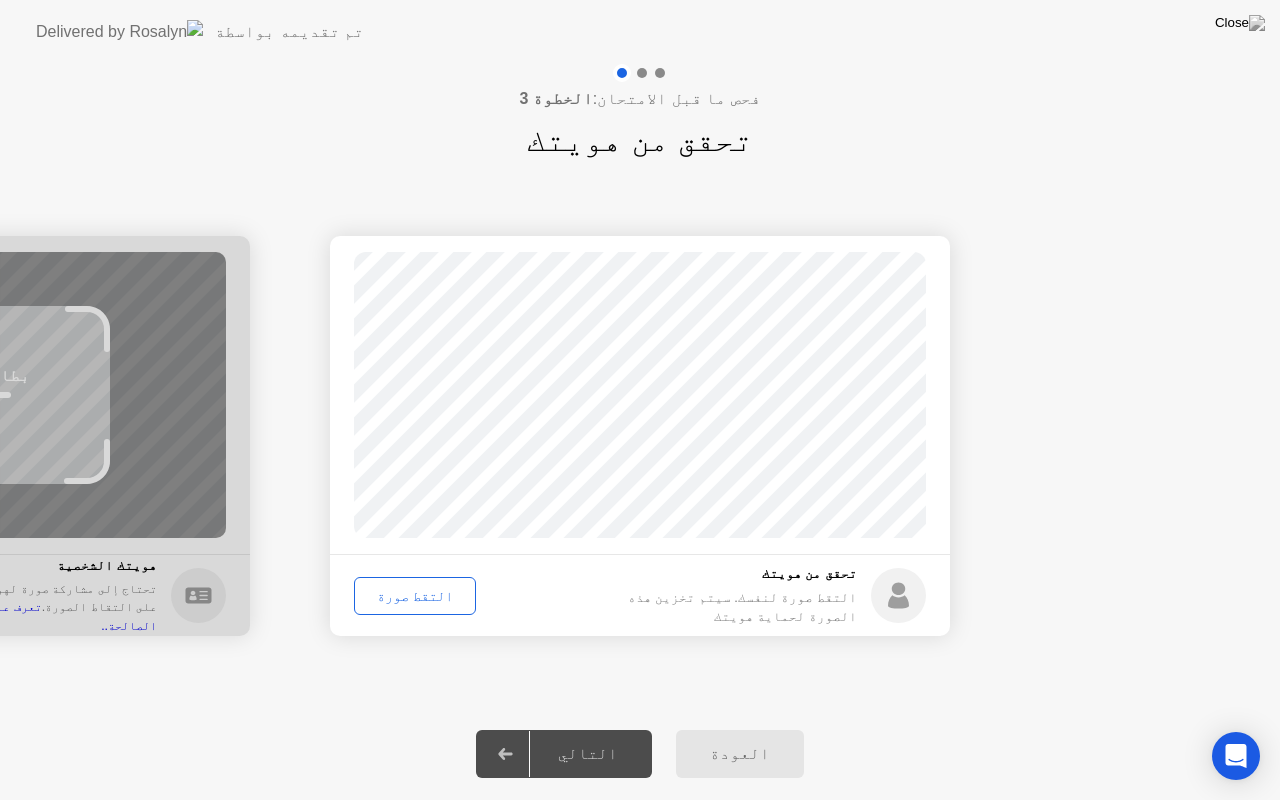 click on "التقط صورة" 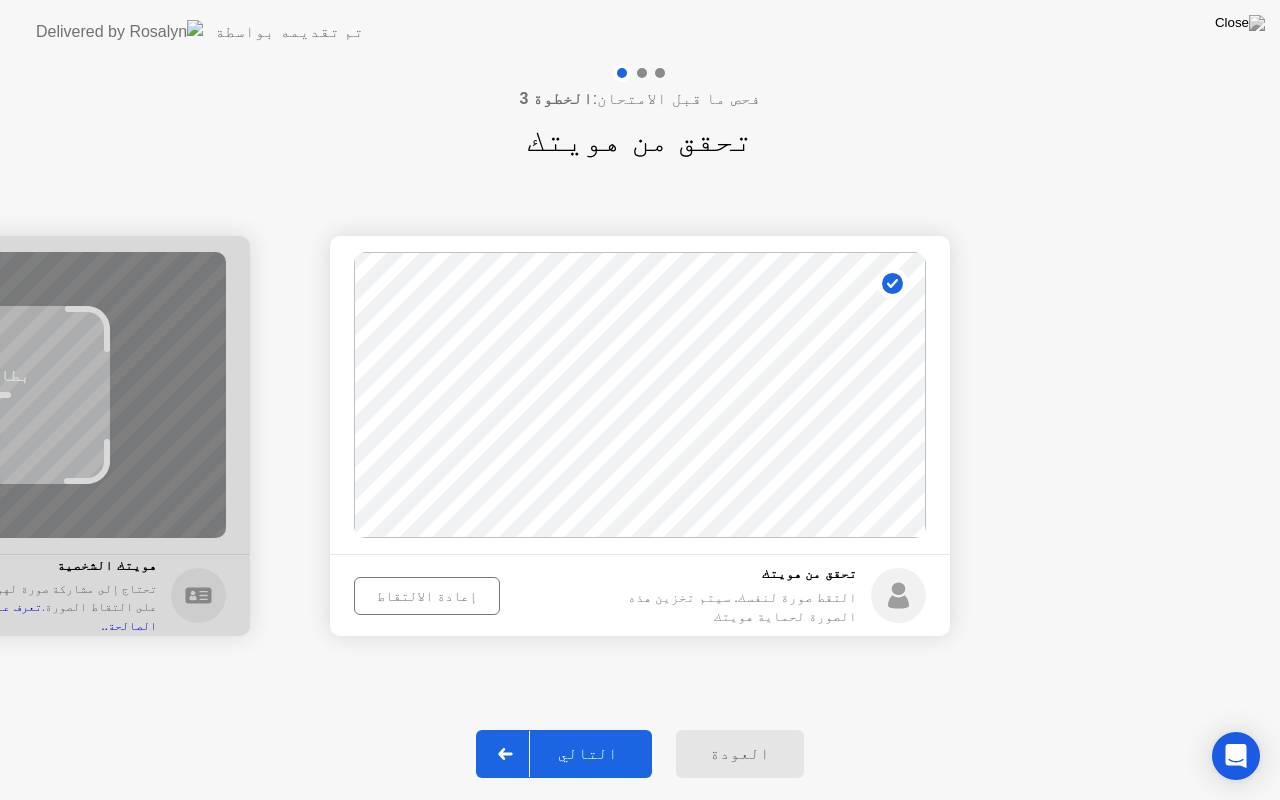 click on "التالي" 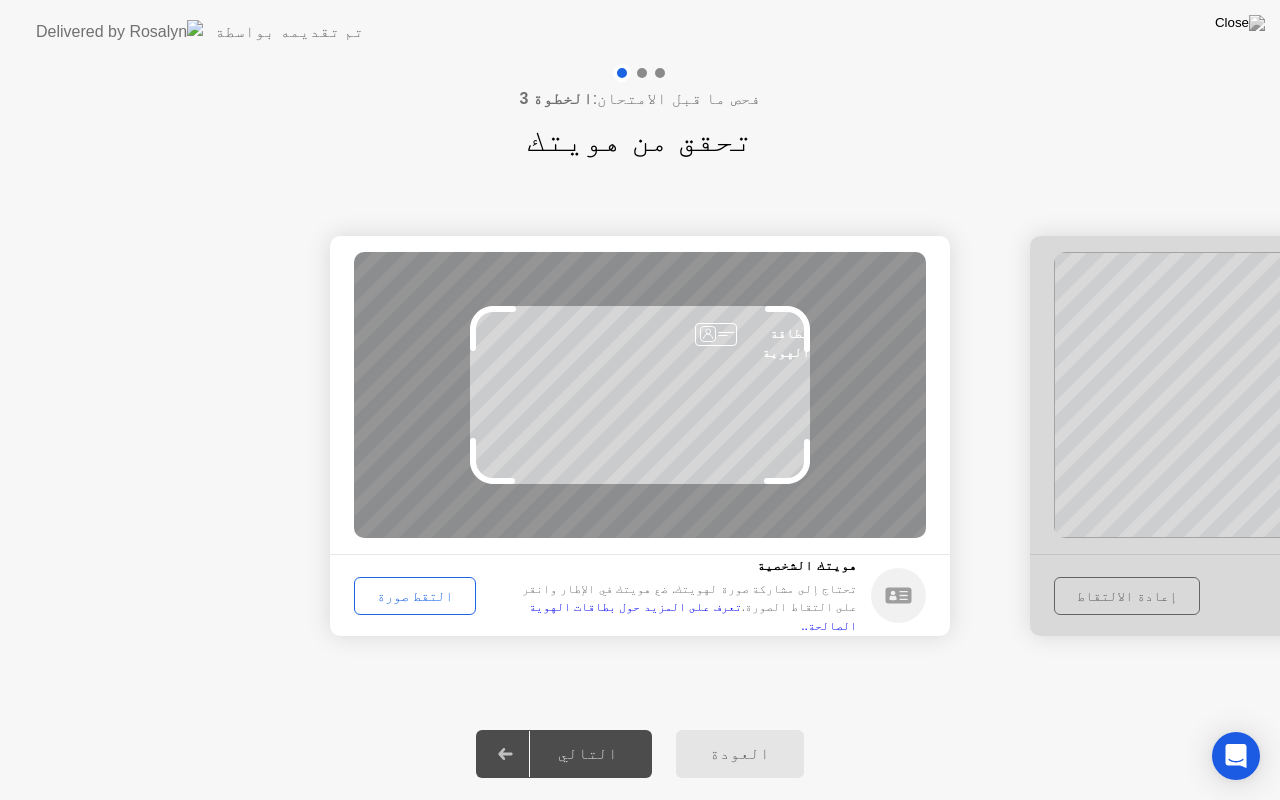 click on "التقط صورة" 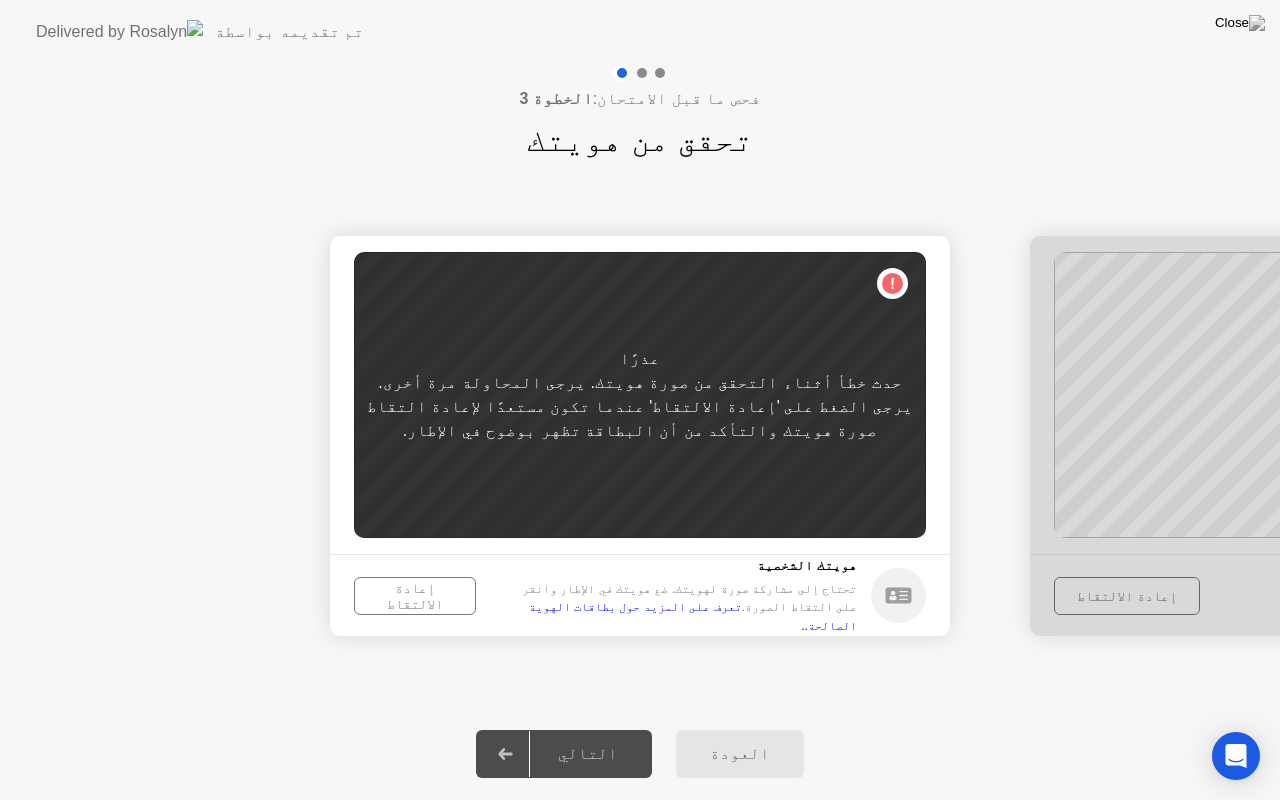 click on "إعادة الالتقاط" 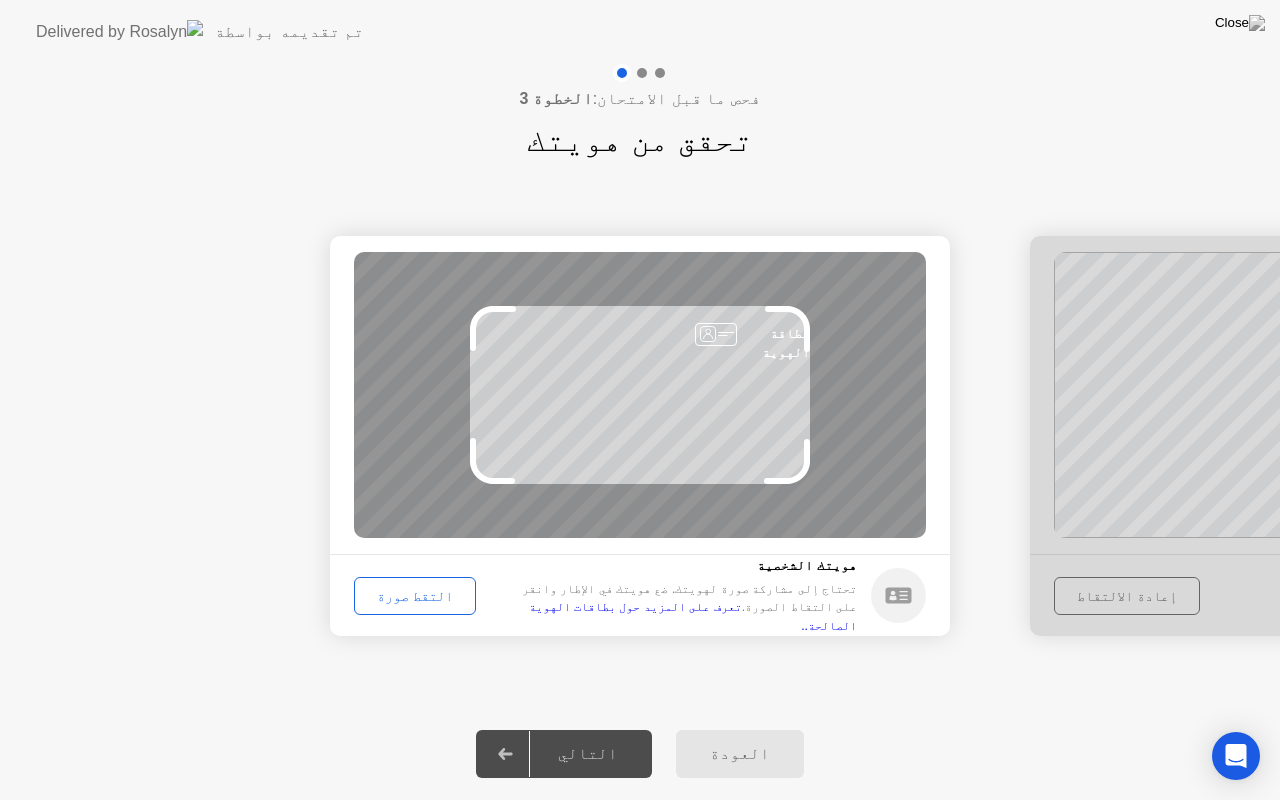 click on "التقط صورة" 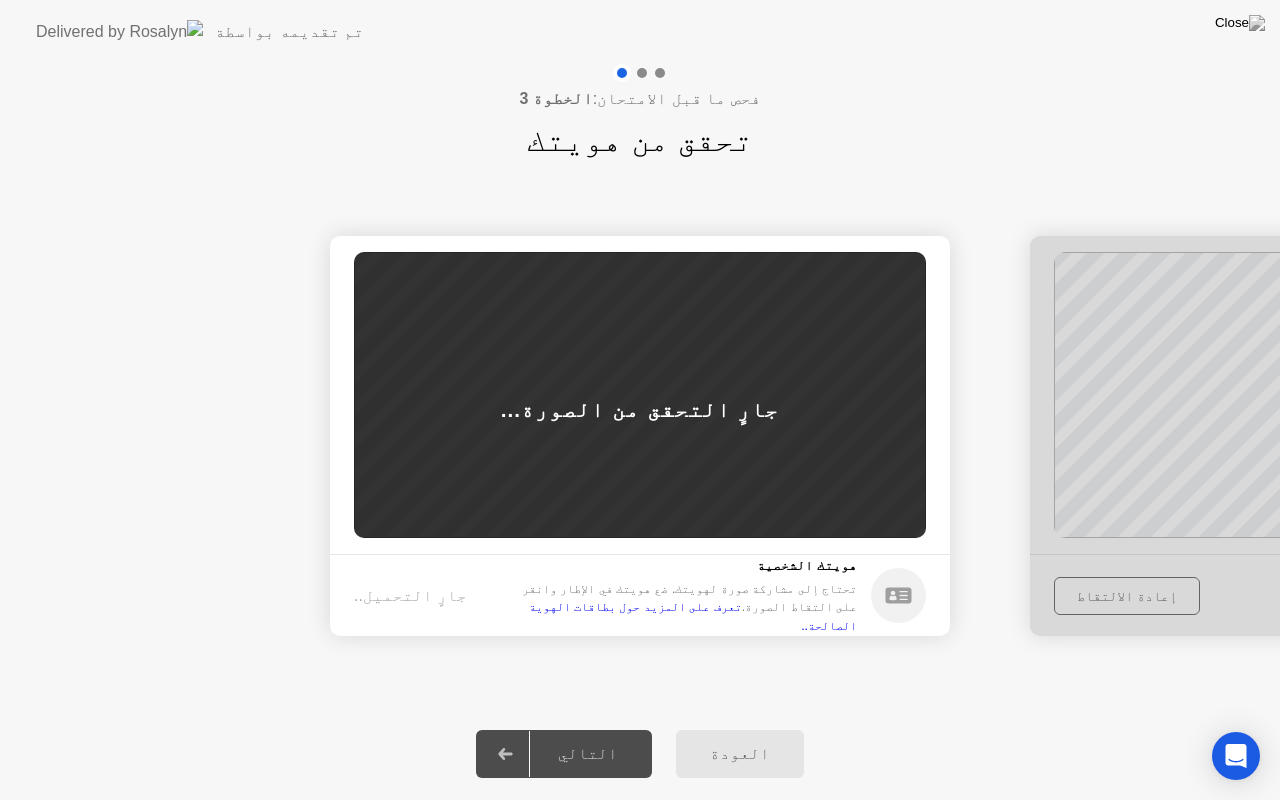 click on "العودة" 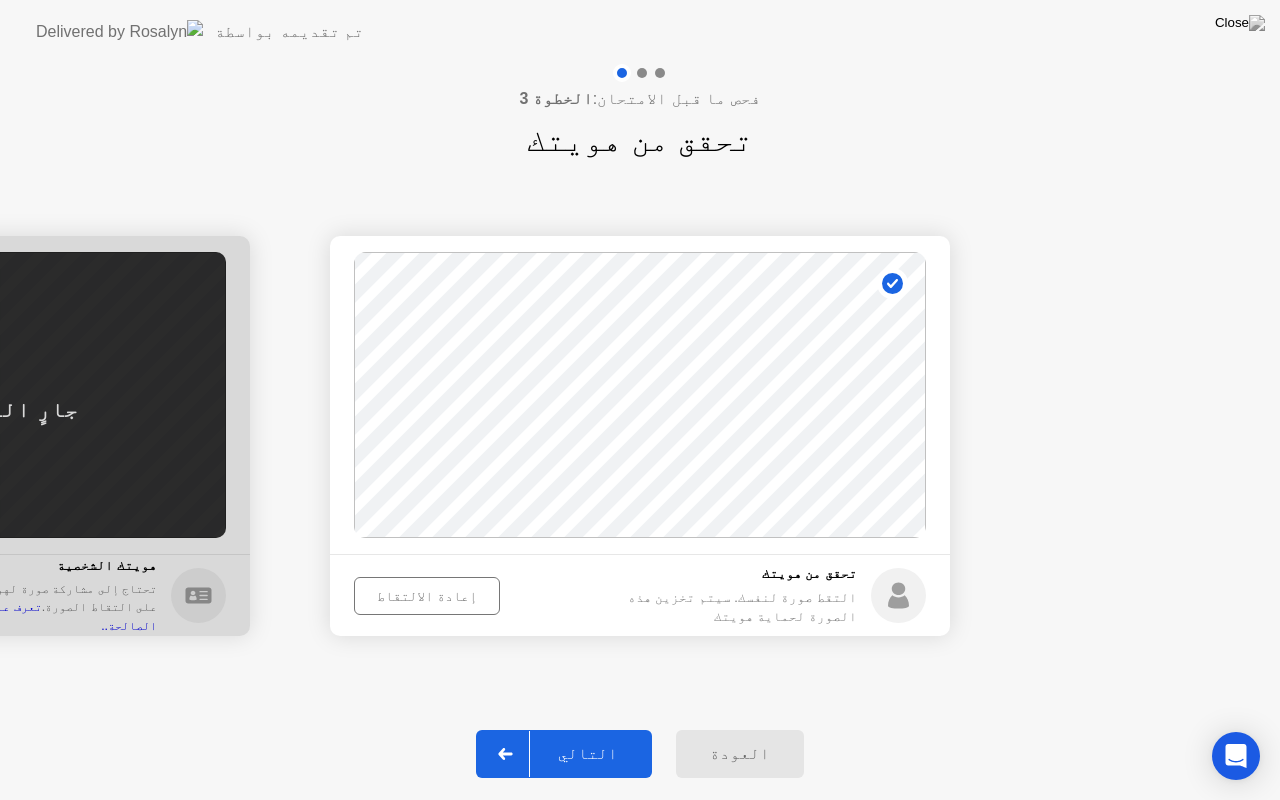click on "التالي" 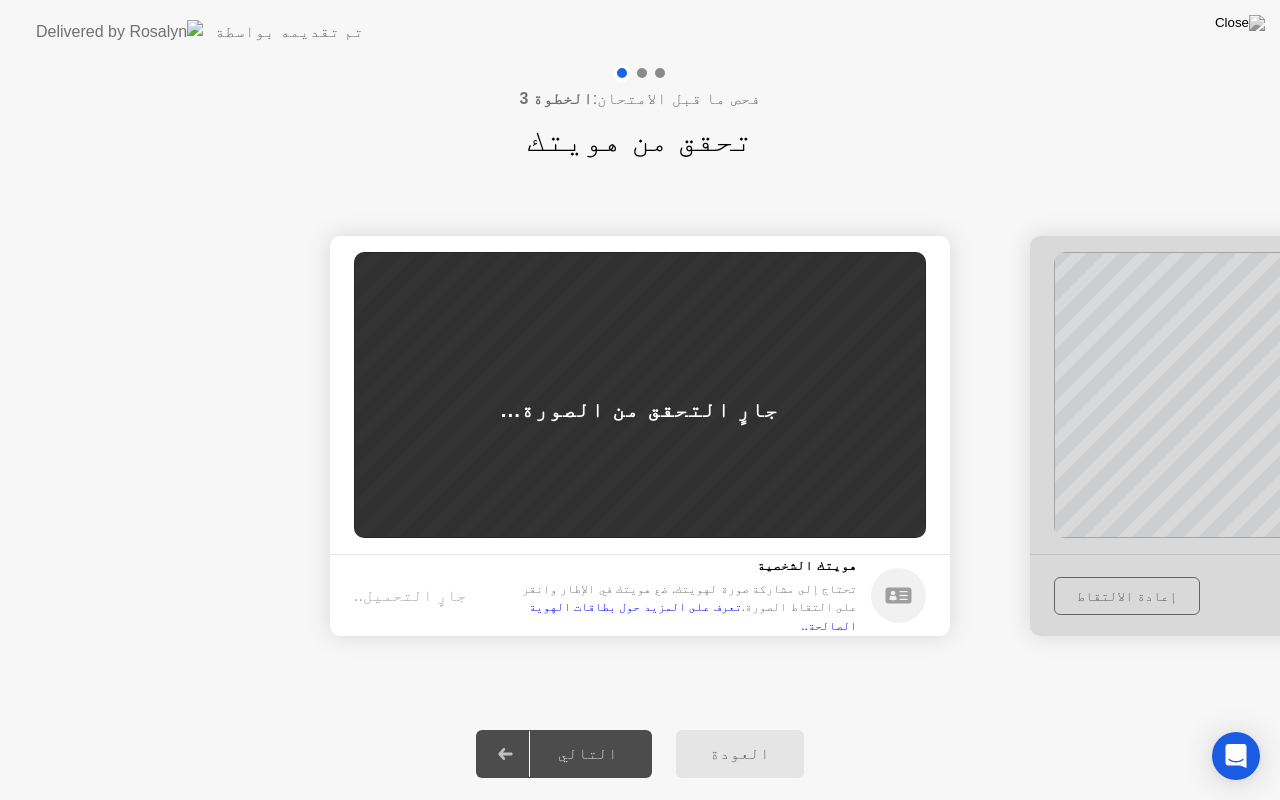 click on "تم تقديمه بواسطة" 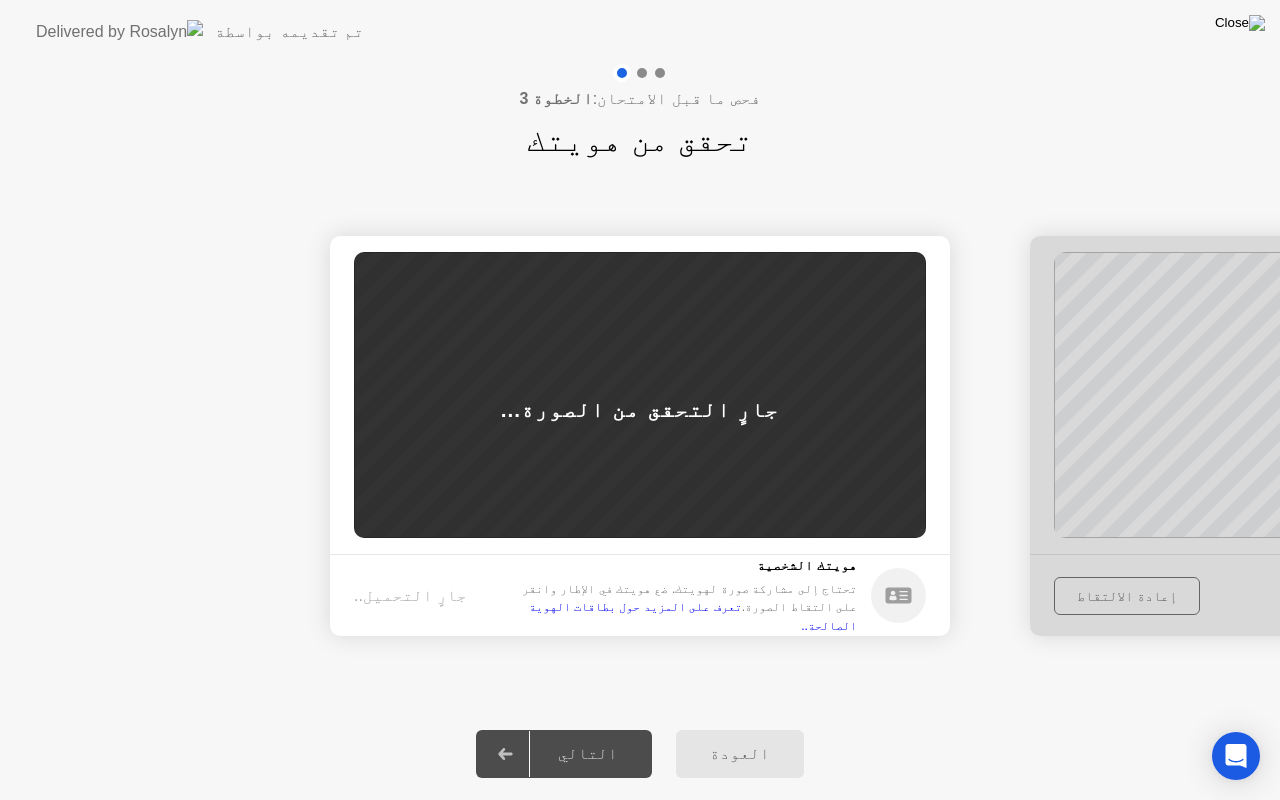 click at bounding box center [1240, 23] 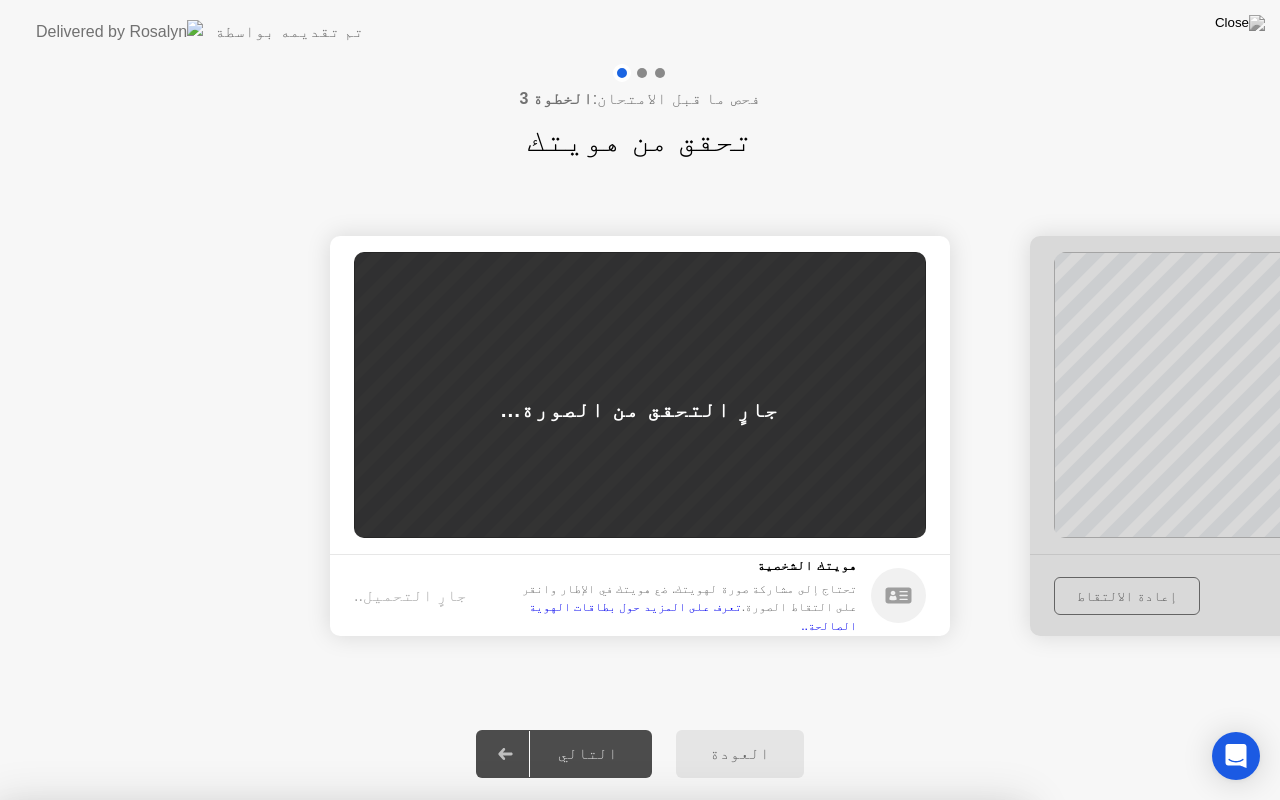 click on "نعم" at bounding box center [464, 913] 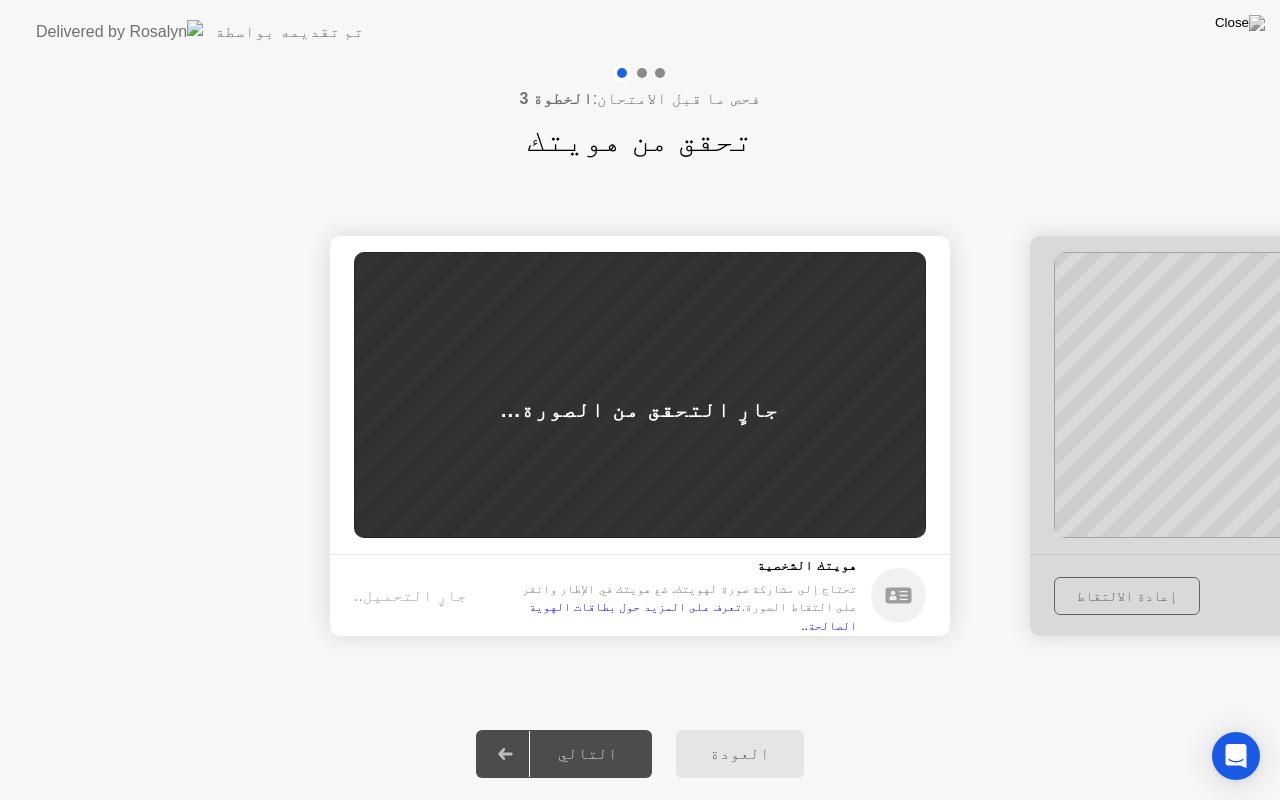 click on "جارٍ التحقق من الصورة..." 